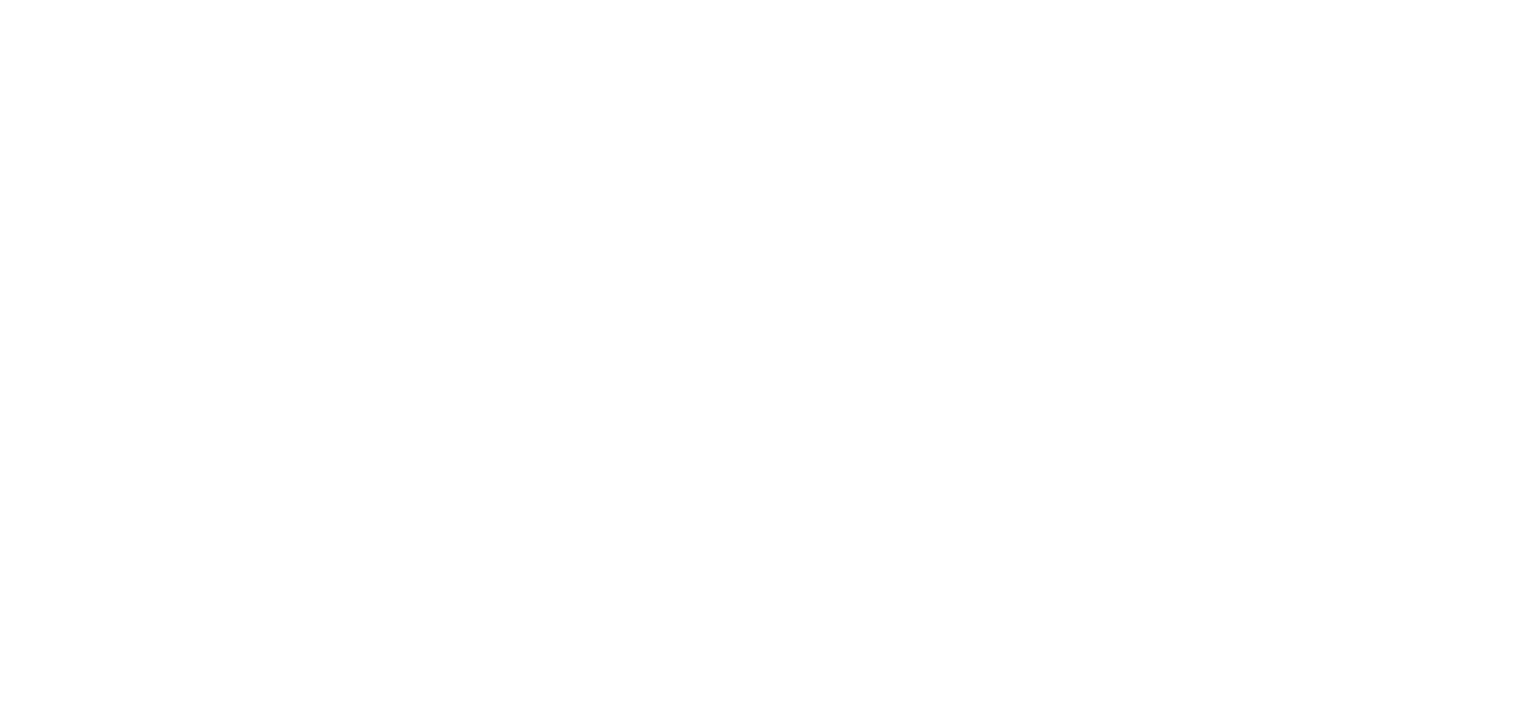 scroll, scrollTop: 0, scrollLeft: 0, axis: both 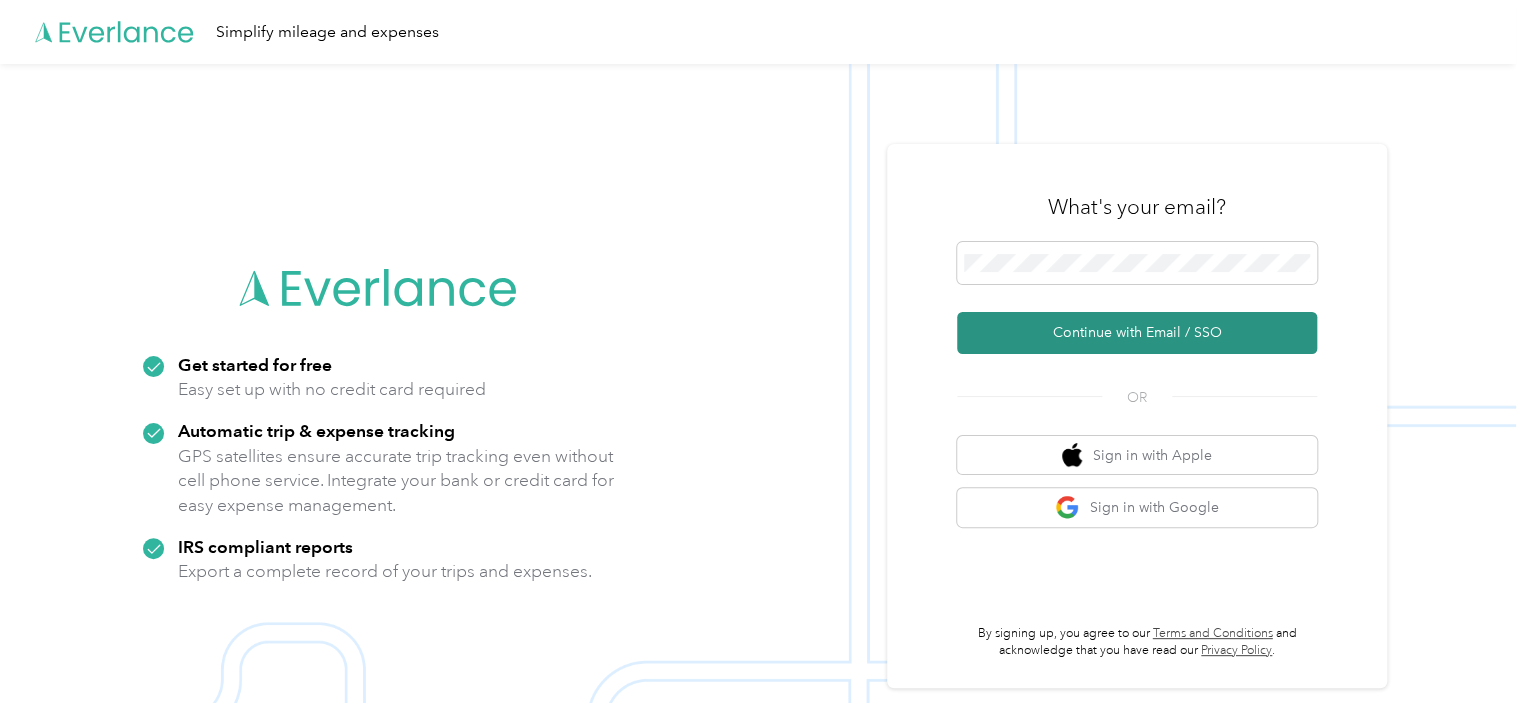 click on "Continue with Email / SSO" at bounding box center [1137, 333] 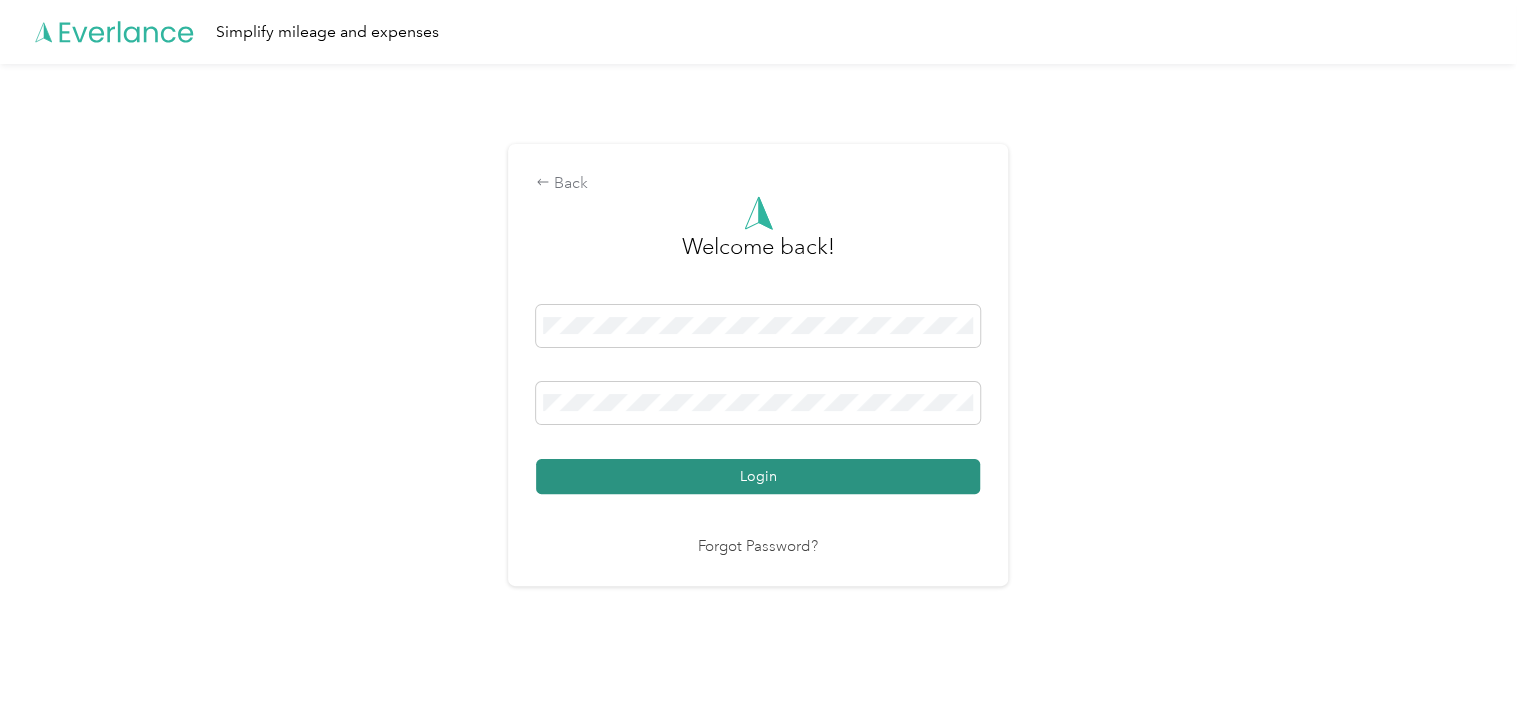 click on "Login" at bounding box center (758, 476) 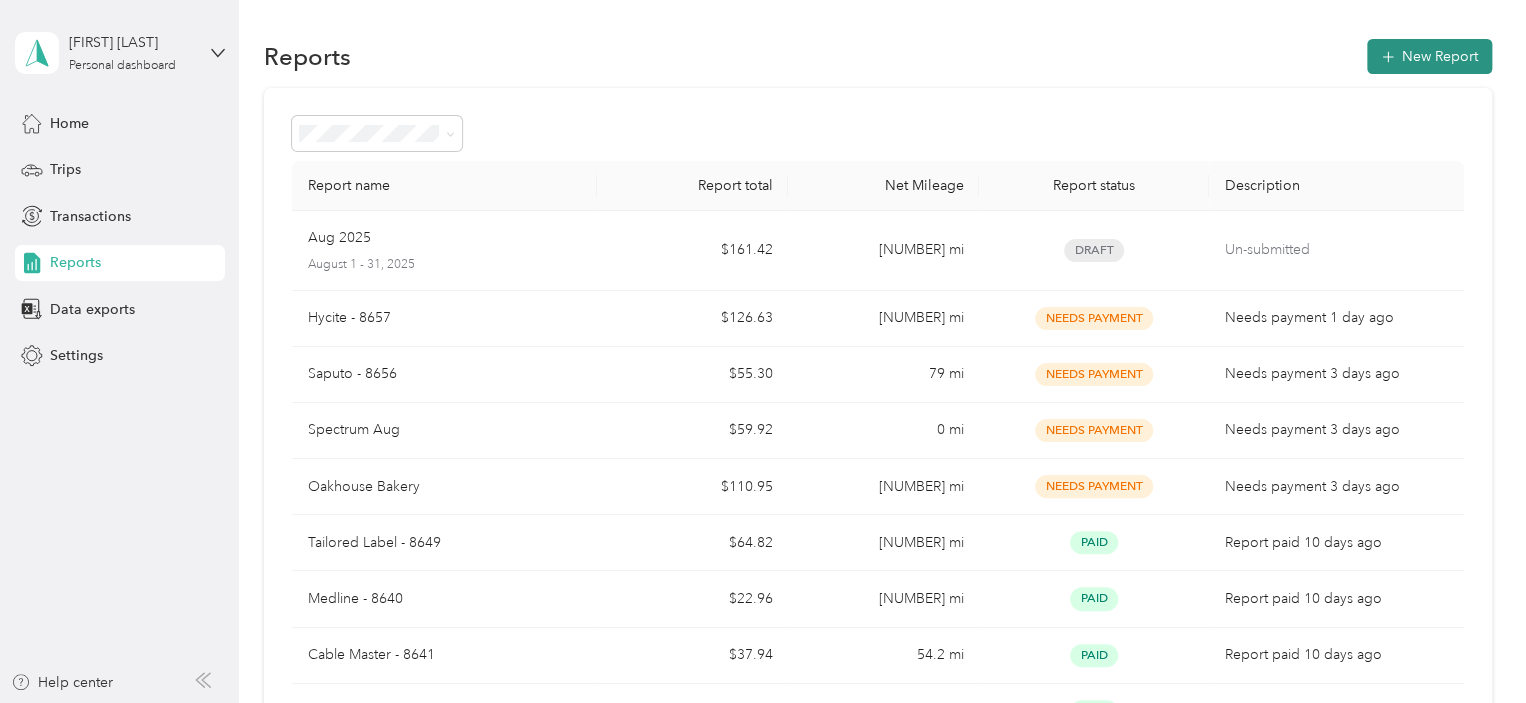 click on "New Report" at bounding box center [1429, 56] 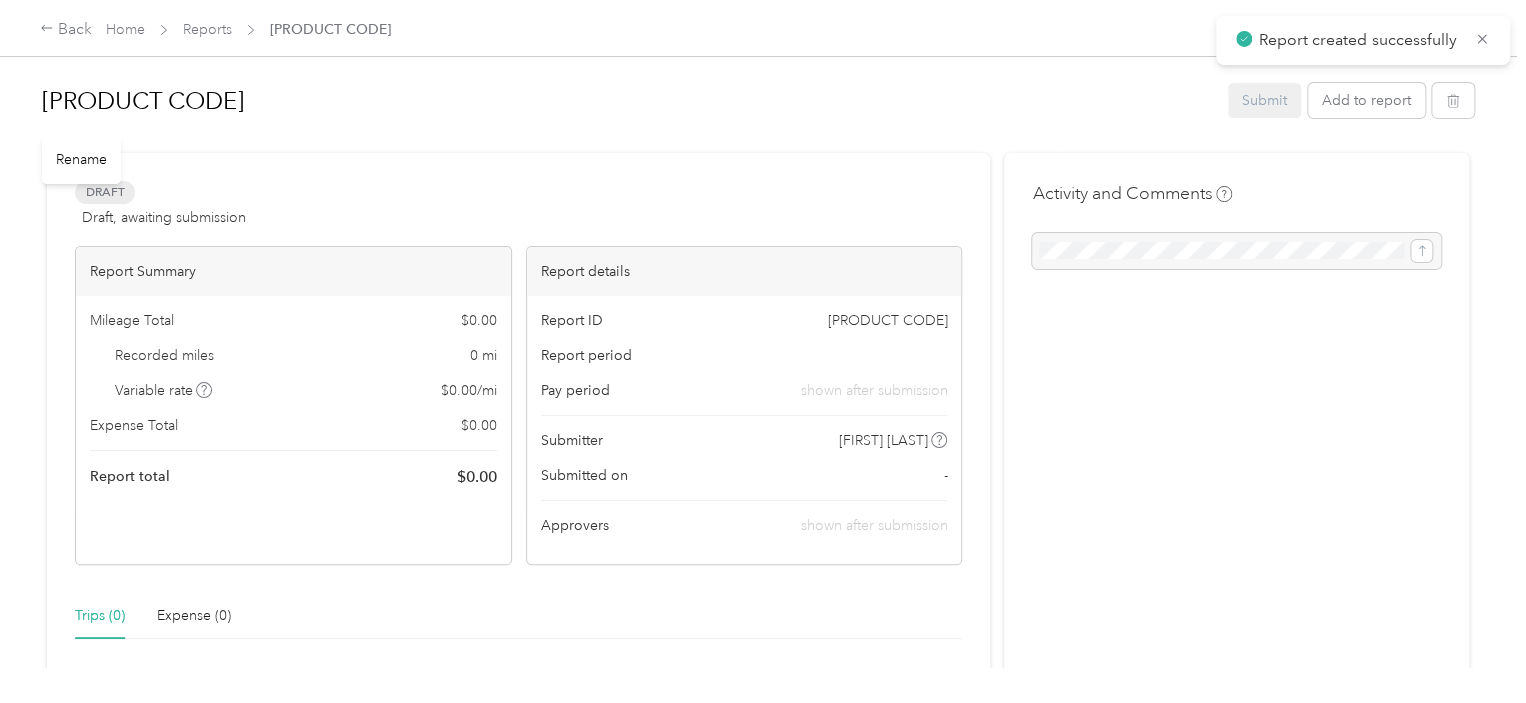 click on "[PRODUCT CODE]" at bounding box center [628, 101] 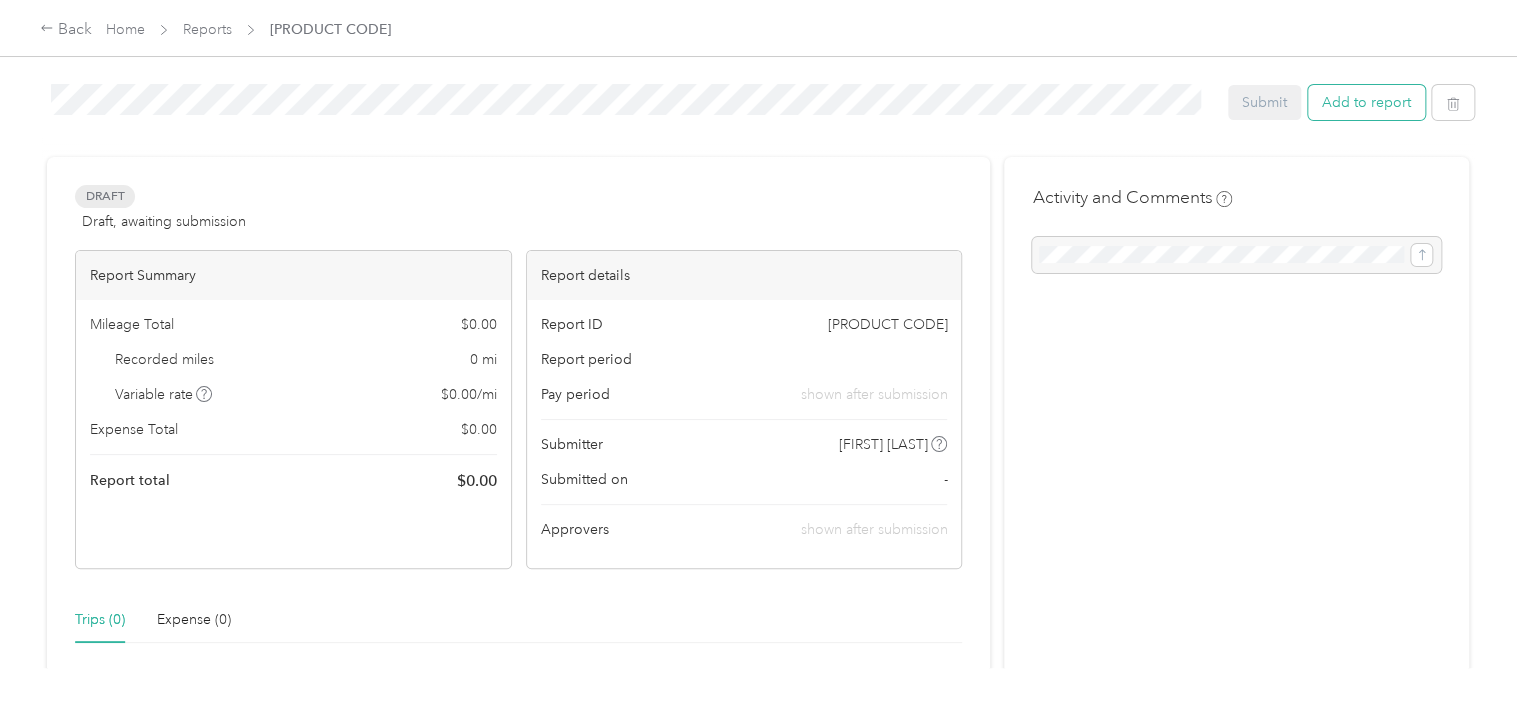 click on "Add to report" at bounding box center [1366, 102] 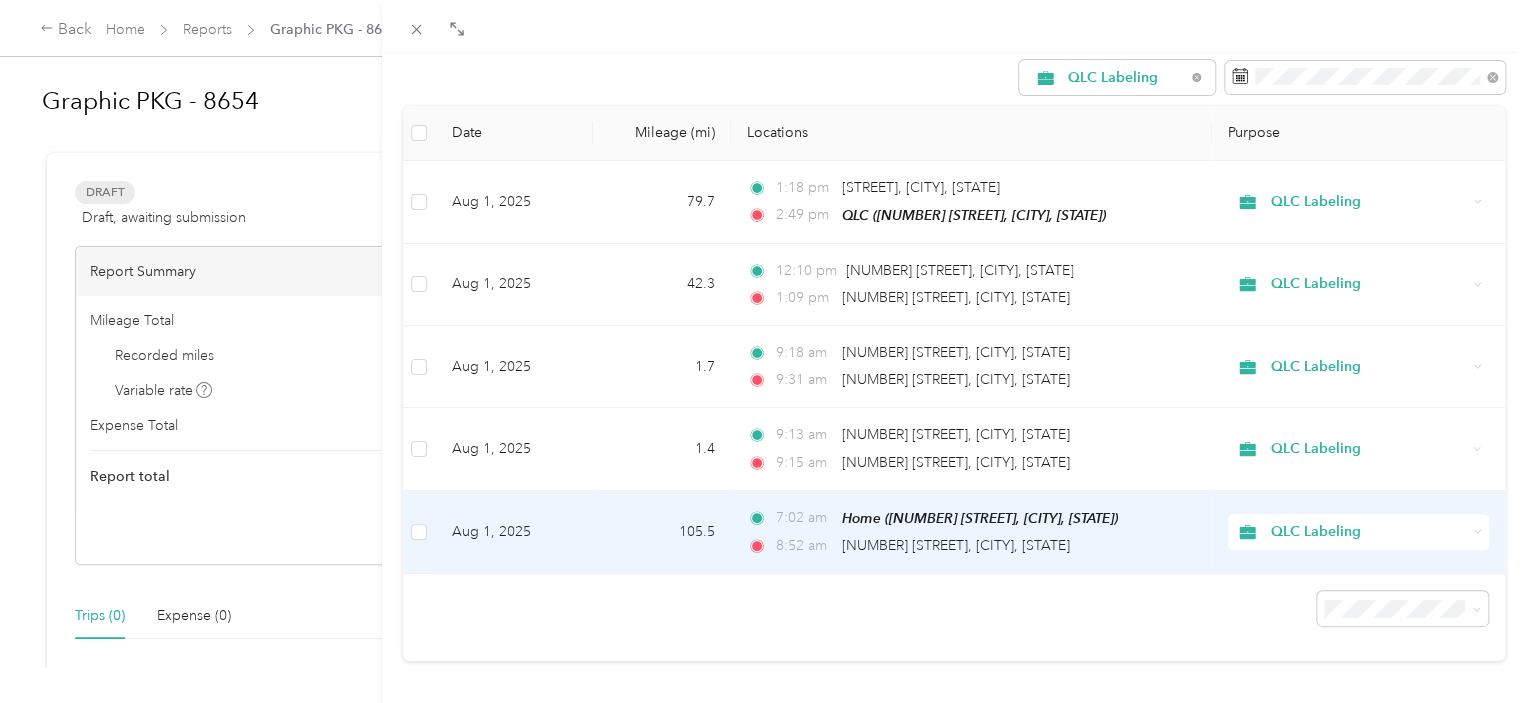 scroll, scrollTop: 144, scrollLeft: 0, axis: vertical 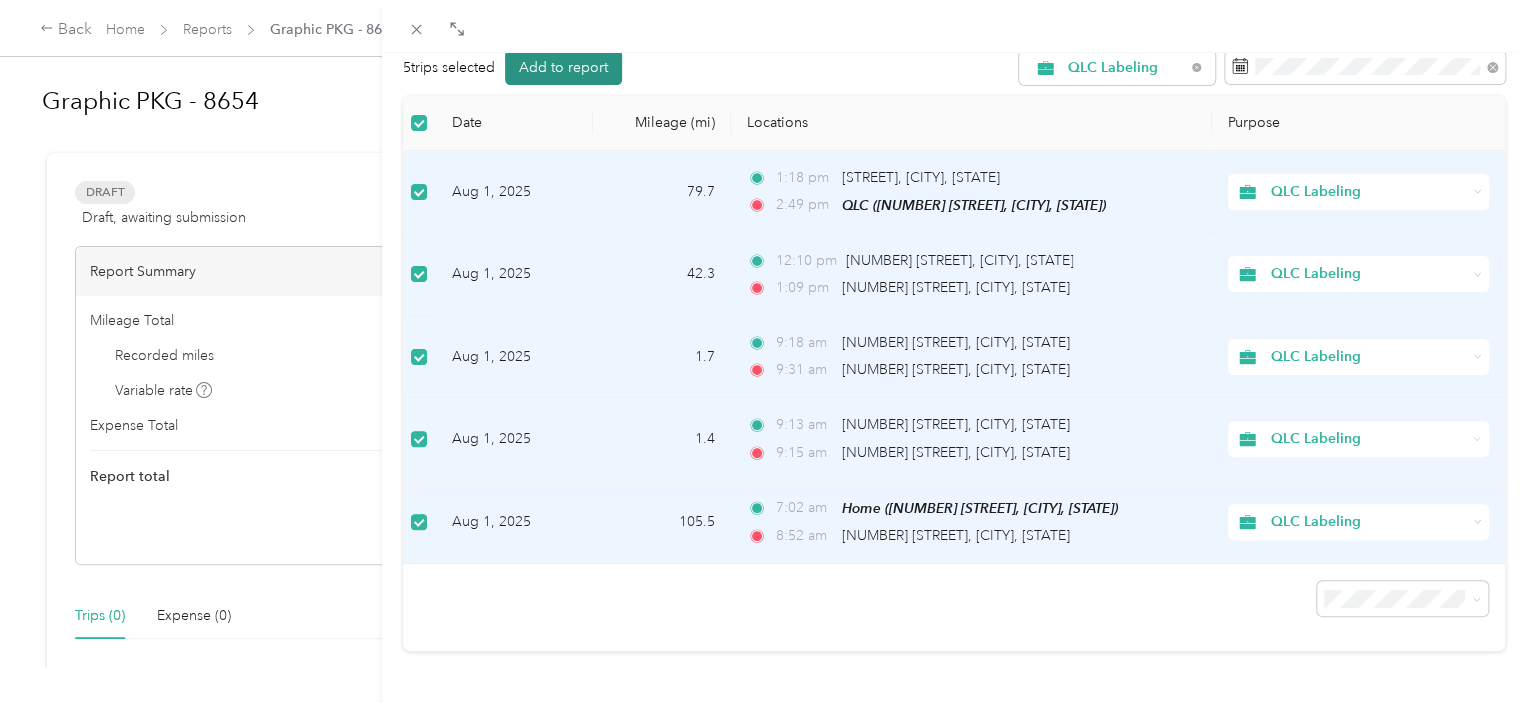 click on "Add to report" at bounding box center (563, 67) 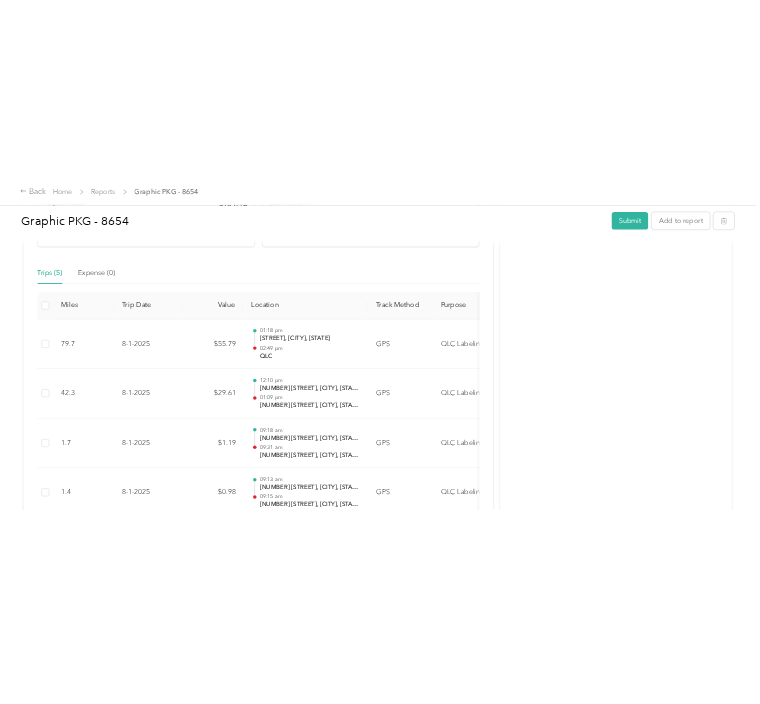 scroll, scrollTop: 500, scrollLeft: 0, axis: vertical 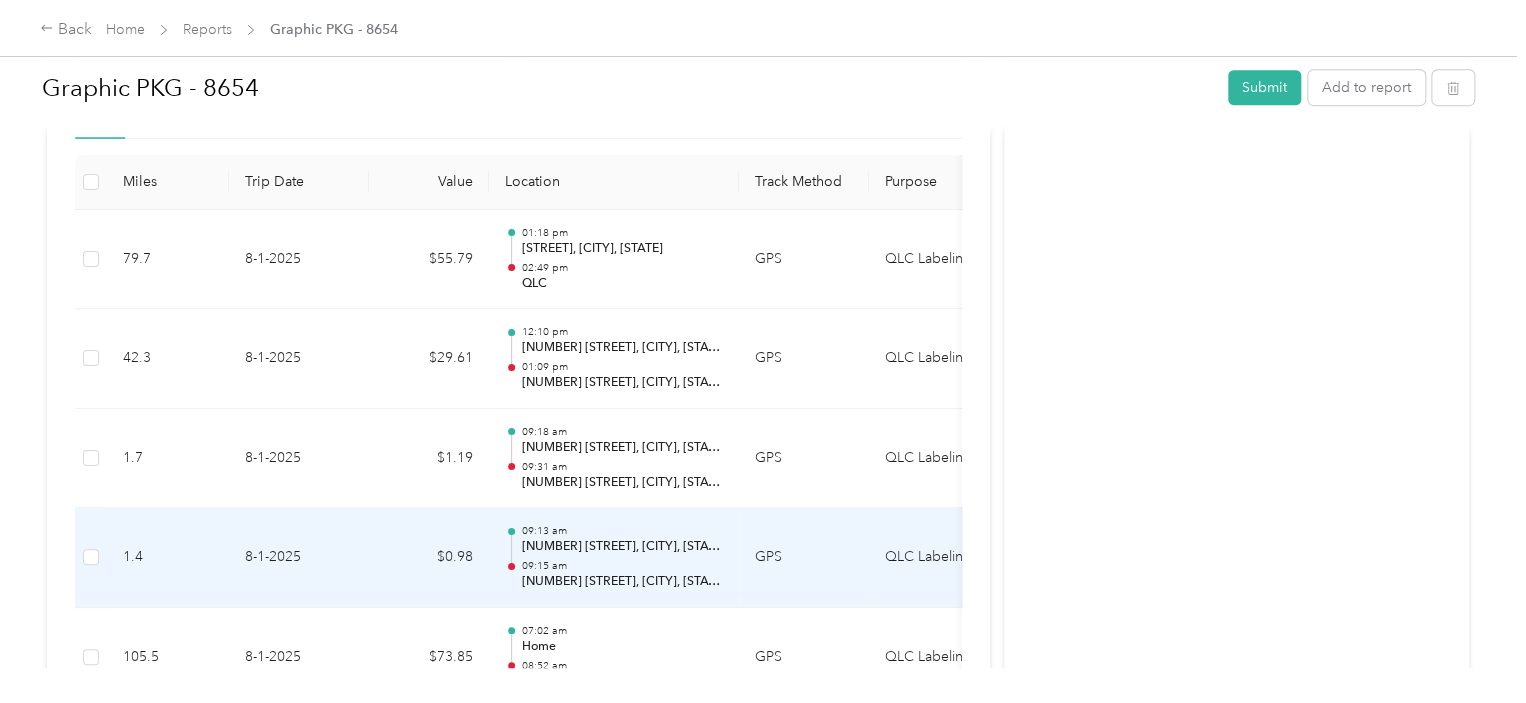 click on "09:15 am" at bounding box center (622, 566) 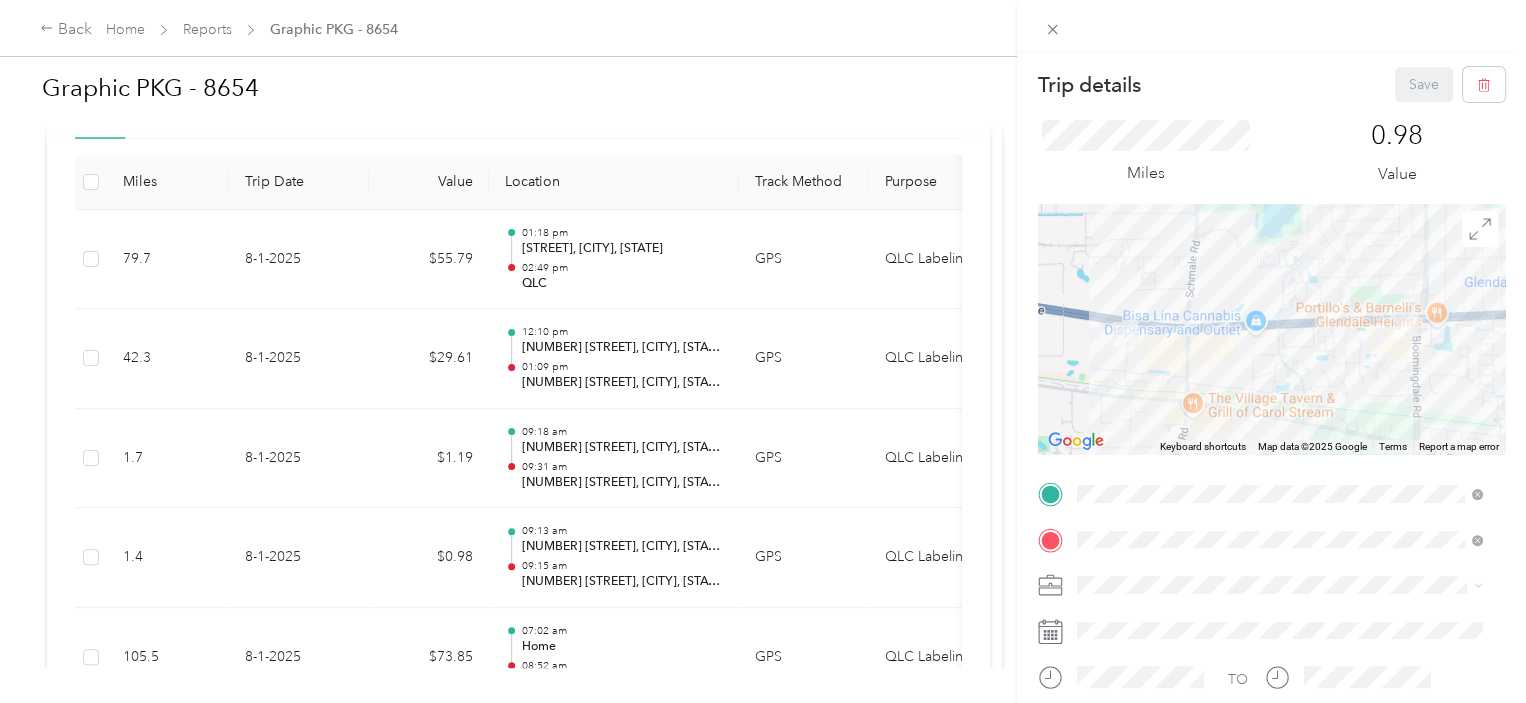 click on "Trip details Save This trip cannot be edited because it is either under review, approved, or paid. Contact your Team Manager to edit it. Miles [NUMBER] Value  ← Move left → Move right ↑ Move up ↓ Move down + Zoom in - Zoom out Home Jump left by 75% End Jump right by 75% Page Up Jump up by 75% Page Down Jump down by 75% Keyboard shortcuts Map Data Map data ©2025 Google Map data ©2025 Google 500 m  Click to toggle between metric and imperial units Terms Report a map error TO Add photo" at bounding box center [763, 351] 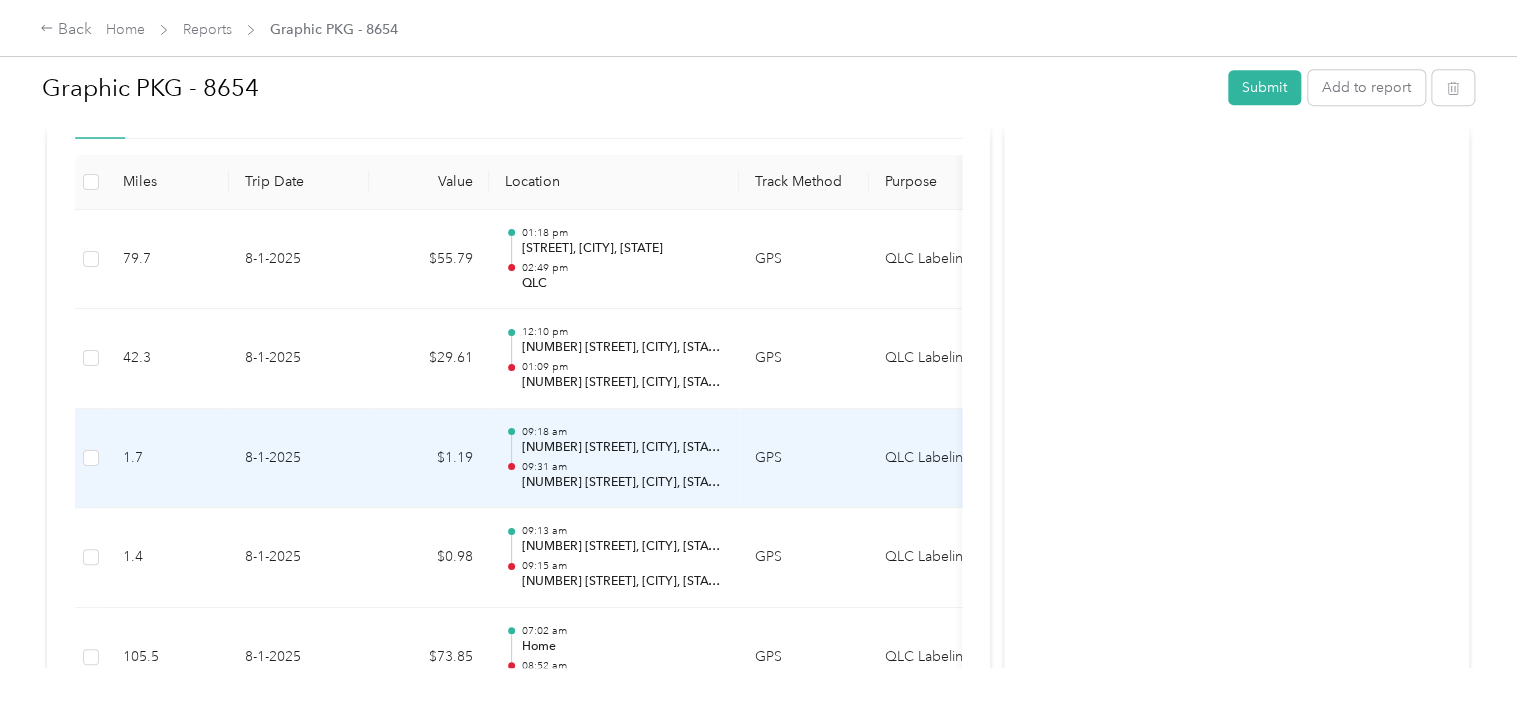 click on "[NUMBER] [STREET], [CITY], [STATE]" at bounding box center (622, 448) 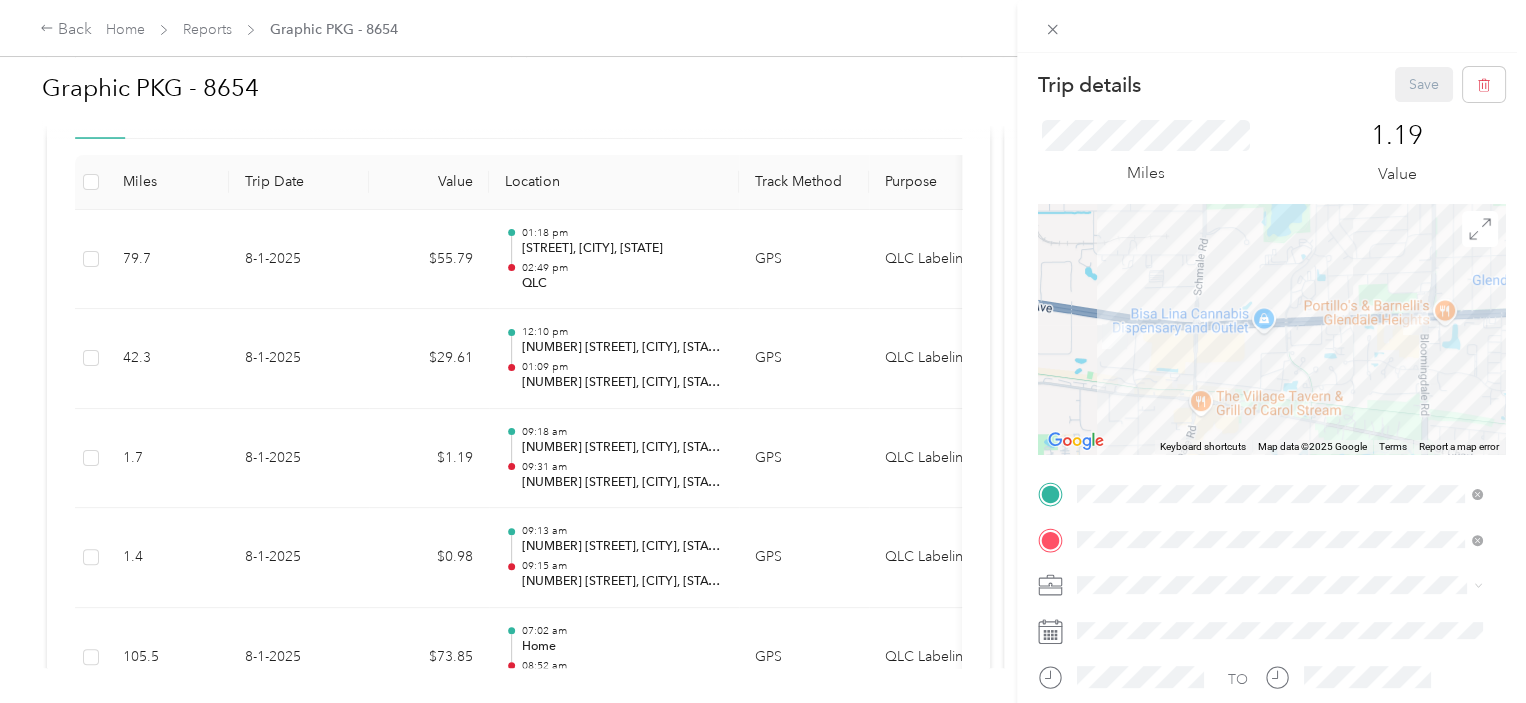 click on "Trip details Save This trip cannot be edited because it is either under review, approved, or paid. Contact your Team Manager to edit it. Miles [NUMBER] Value  ← Move left → Move right ↑ Move up ↓ Move down + Zoom in - Zoom out Home Jump left by 75% End Jump right by 75% Page Up Jump up by 75% Page Down Jump down by 75% Keyboard shortcuts Map Data Map data ©2025 Google Map data ©2025 Google 500 m  Click to toggle between metric and imperial units Terms Report a map error TO Add photo" at bounding box center [763, 351] 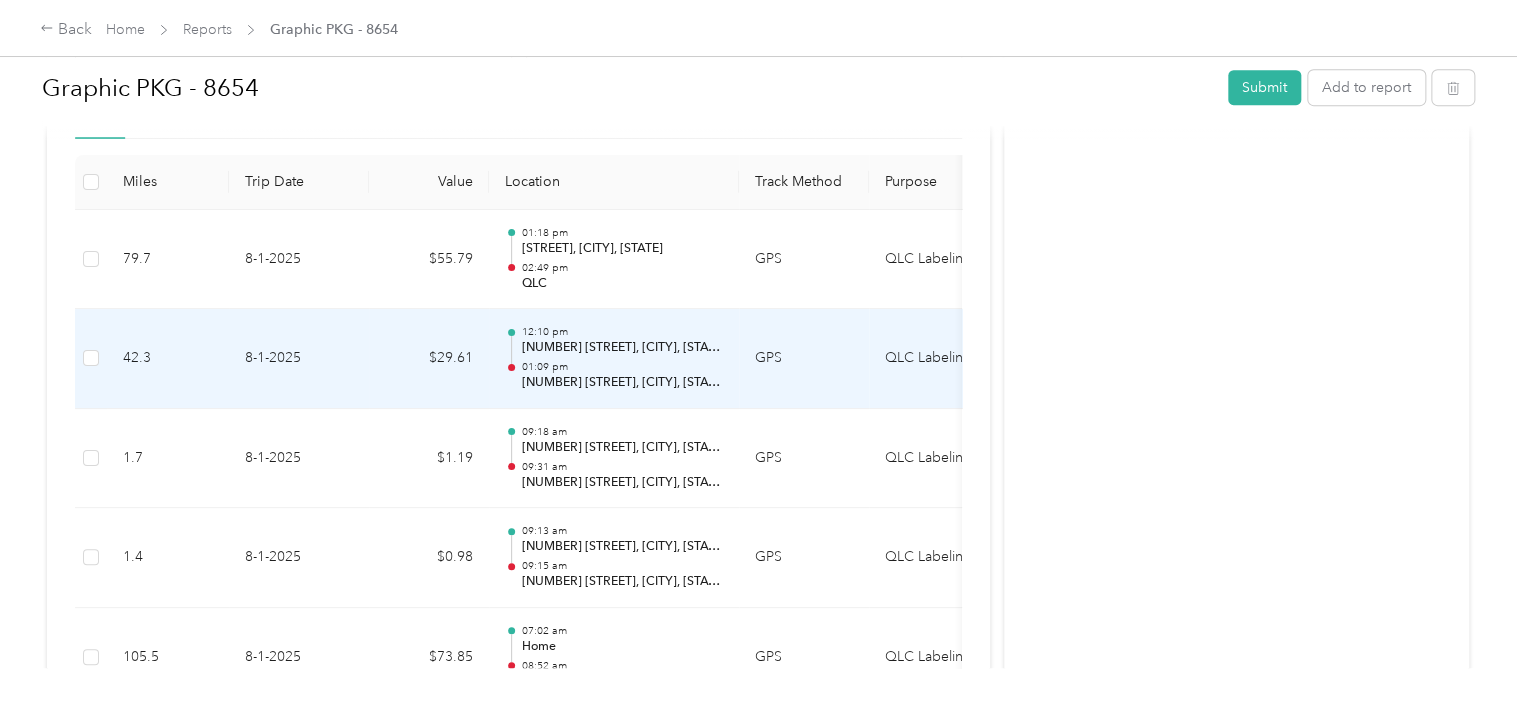 click on "[NUMBER] [STREET], [CITY], [STATE]" at bounding box center [622, 383] 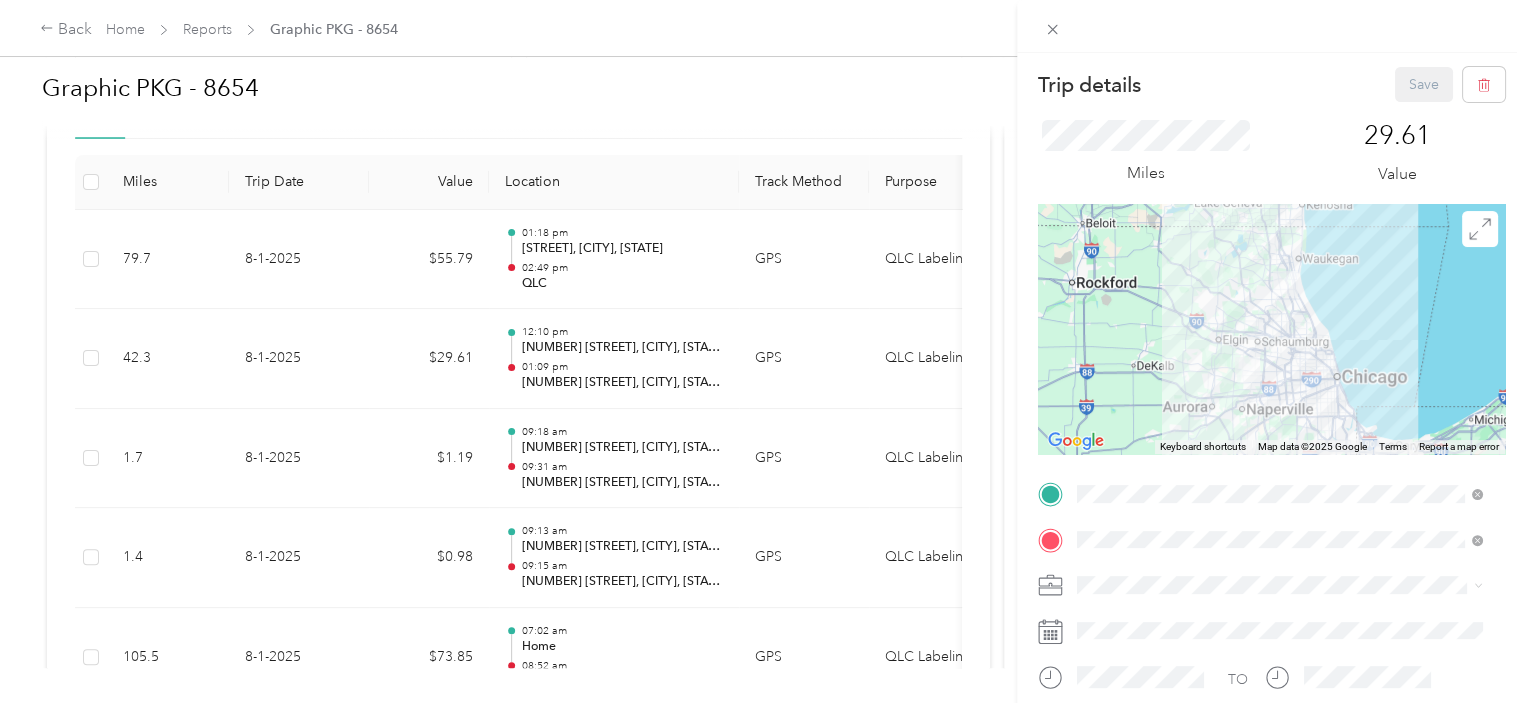 click on "Trip details Save This trip cannot be edited because it is either under review, approved, or paid. Contact your Team Manager to edit it. Miles [NUMBER] Value  ← Move left → Move right ↑ Move up ↓ Move down + Zoom in - Zoom out Home Jump left by 75% End Jump right by 75% Page Up Jump up by 75% Page Down Jump down by 75% Keyboard shortcuts Map Data Map data ©2025 Google Map data ©2025 Google 20 km  Click to toggle between metric and imperial units Terms Report a map error TO Add photo" at bounding box center (763, 351) 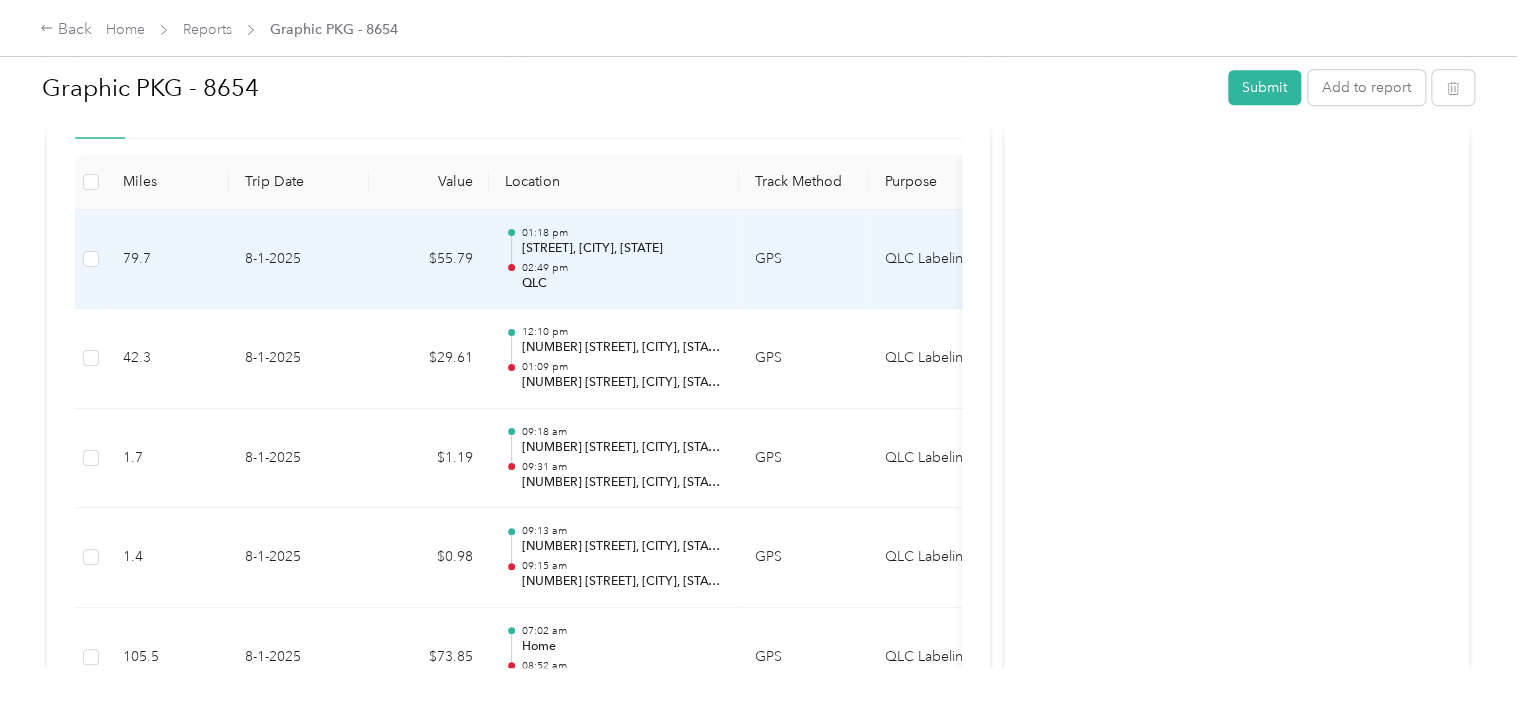 click on "QLC" at bounding box center (622, 284) 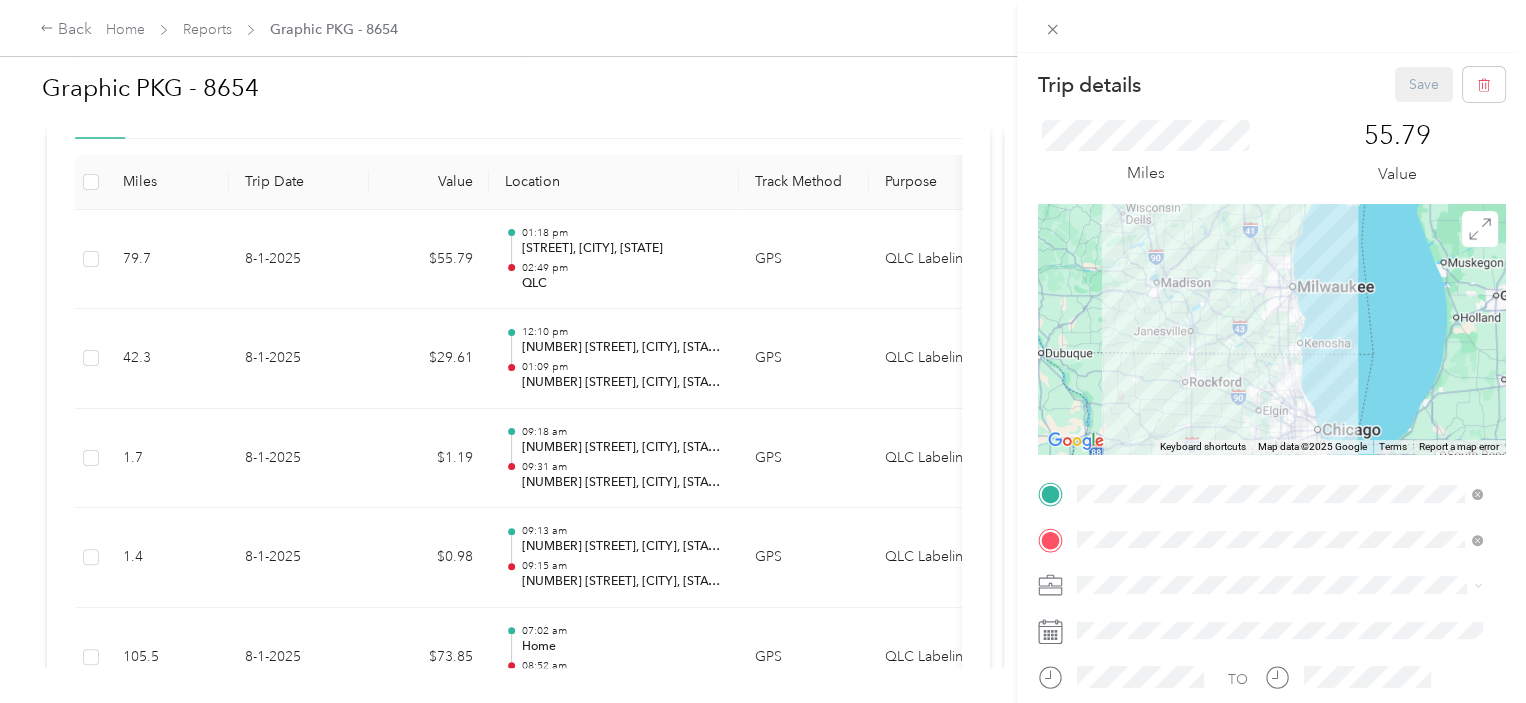 click on "Trip details Save This trip cannot be edited because it is either under review, approved, or paid. Contact your Team Manager to edit it. Miles [NUMBER] Value  ← Move left → Move right ↑ Move up ↓ Move down + Zoom in - Zoom out Home Jump left by 75% End Jump right by 75% Page Up Jump up by 75% Page Down Jump down by 75% Keyboard shortcuts Map Data Map data ©2025 Google Map data ©2025 Google 50 km  Click to toggle between metric and imperial units Terms Report a map error TO Add photo" at bounding box center [763, 351] 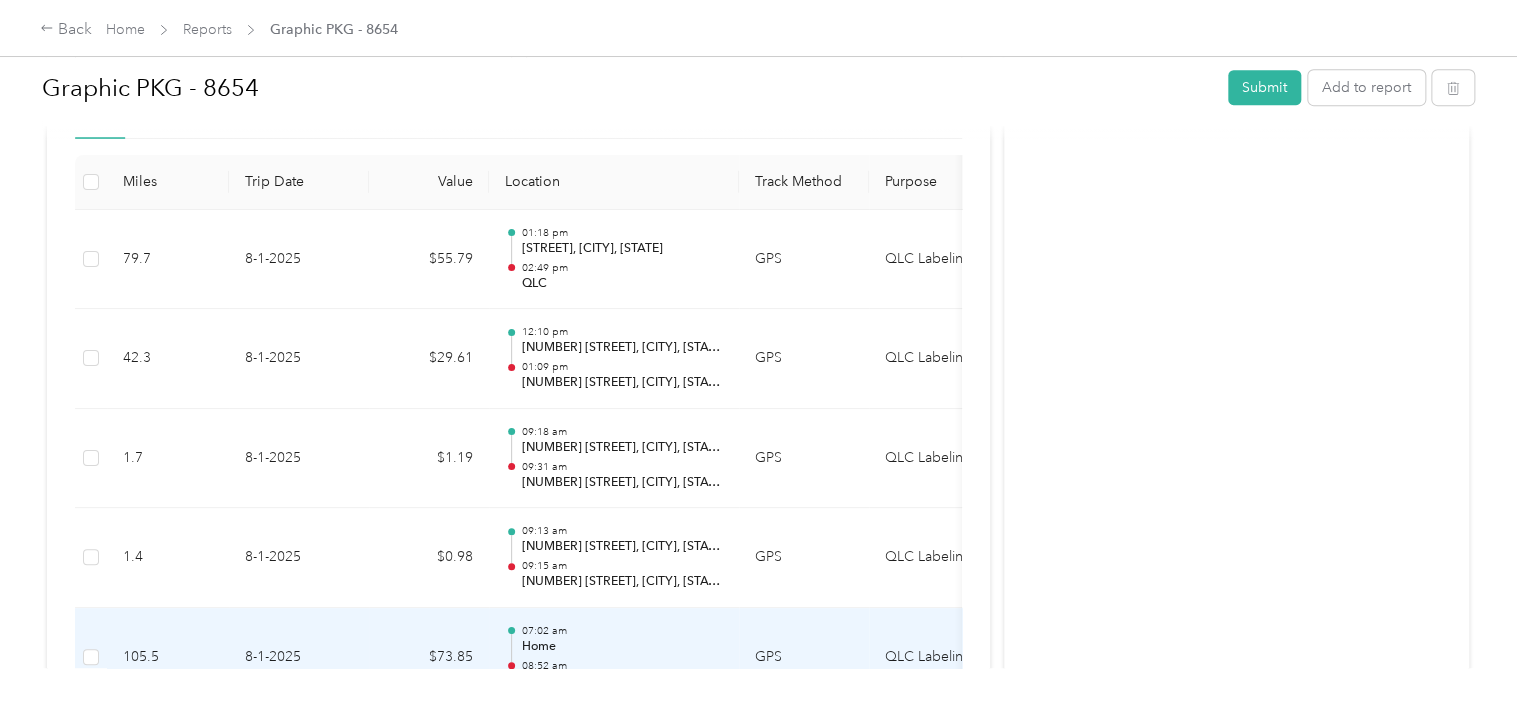 click on "Home" at bounding box center [622, 647] 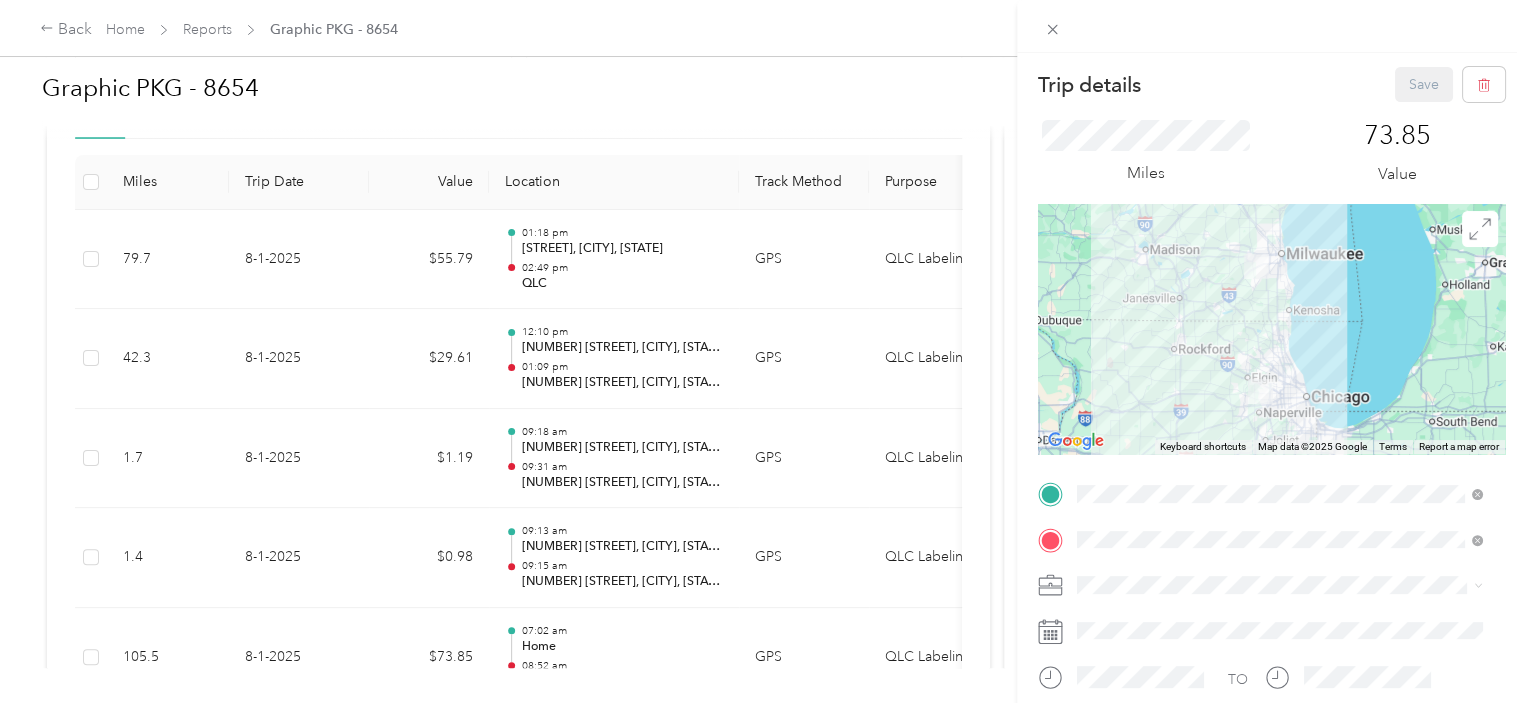 click on "Trip details Save This trip cannot be edited because it is either under review, approved, or paid. Contact your Team Manager to edit it. Miles [NUMBER] Value  ← Move left → Move right ↑ Move up ↓ Move down + Zoom in - Zoom out Home Jump left by 75% End Jump right by 75% Page Up Jump up by 75% Page Down Jump down by 75% Keyboard shortcuts Map Data Map data ©2025 Google Map data ©2025 Google 50 km  Click to toggle between metric and imperial units Terms Report a map error TO Add photo" at bounding box center (763, 351) 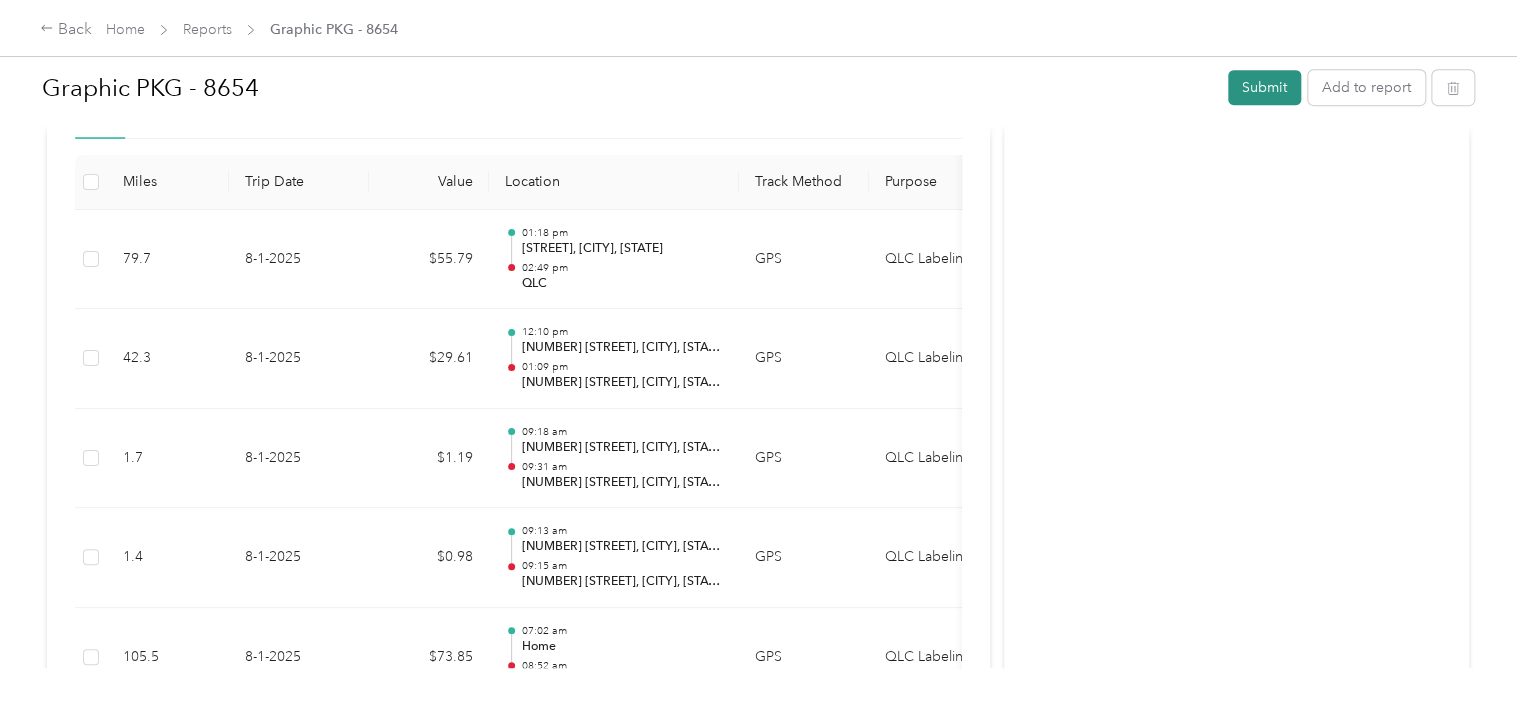 click on "Submit" at bounding box center (1264, 87) 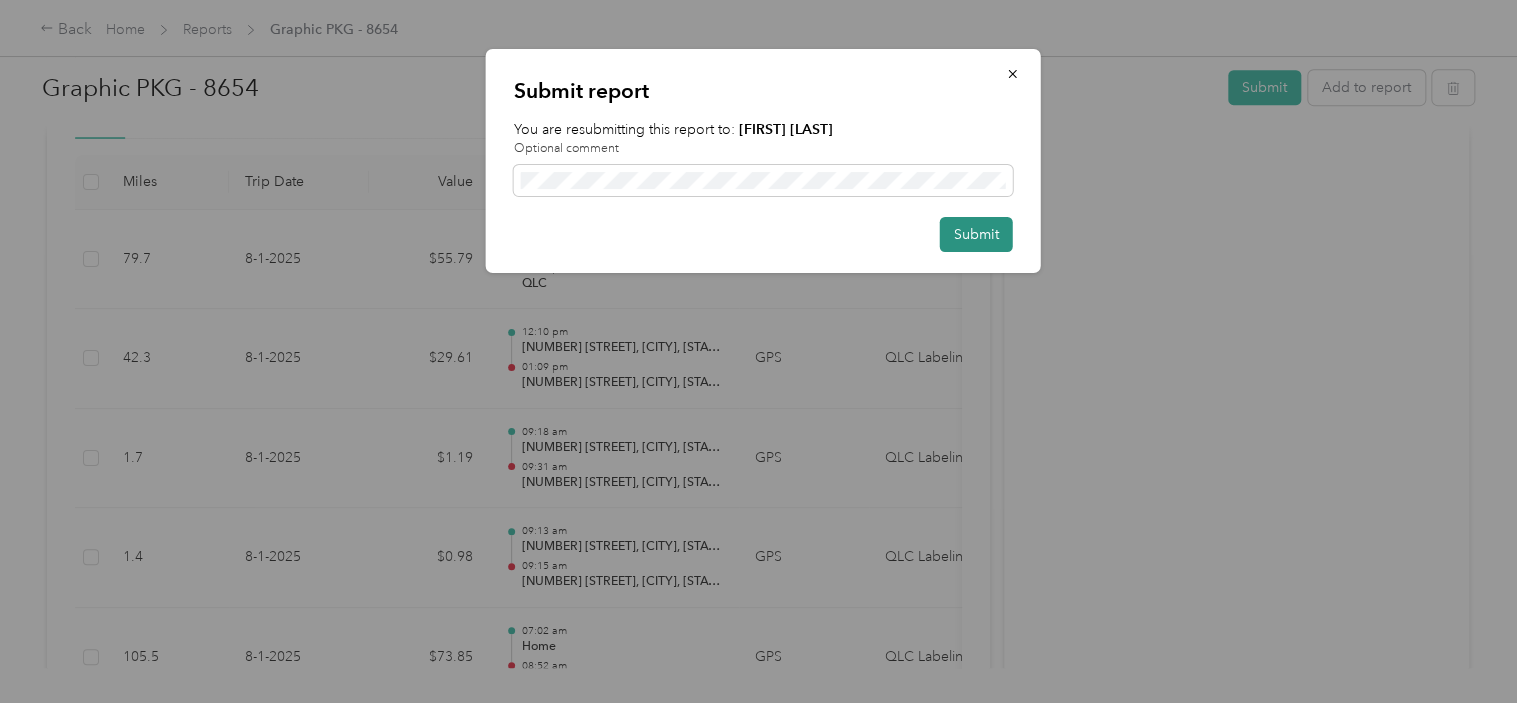 click on "Submit" at bounding box center (976, 234) 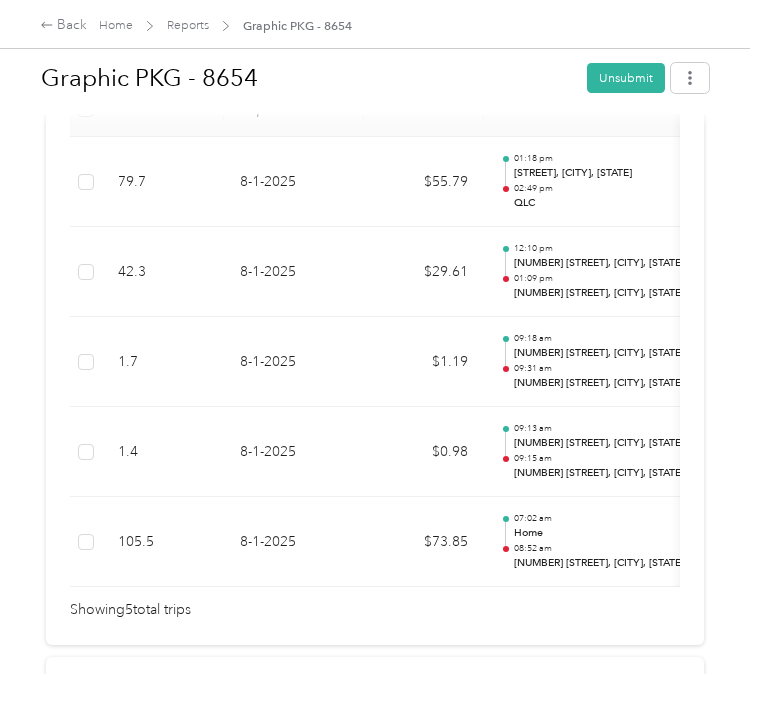click on "Back Home Reports Graphic PKG - 8654" at bounding box center (380, 24) 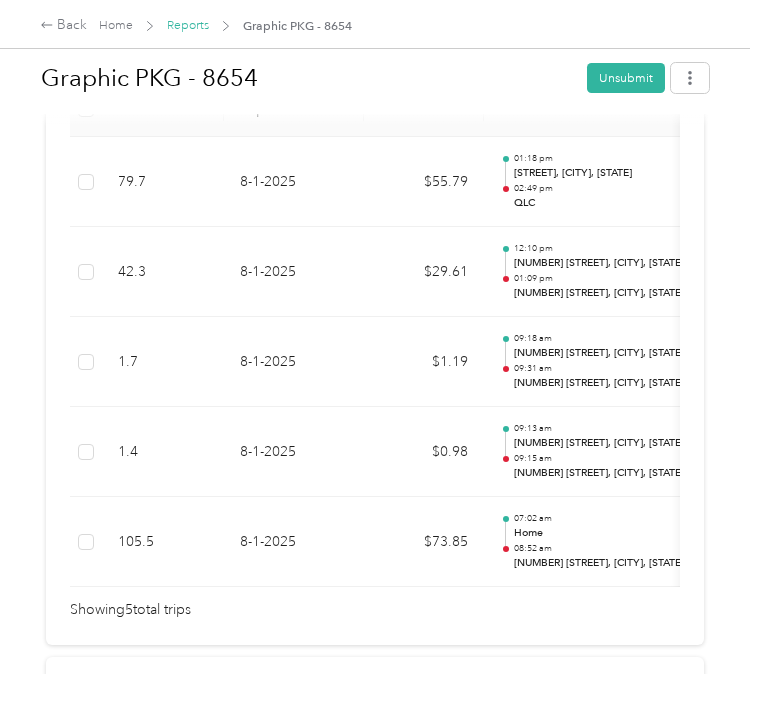 click on "Reports" at bounding box center [188, 25] 